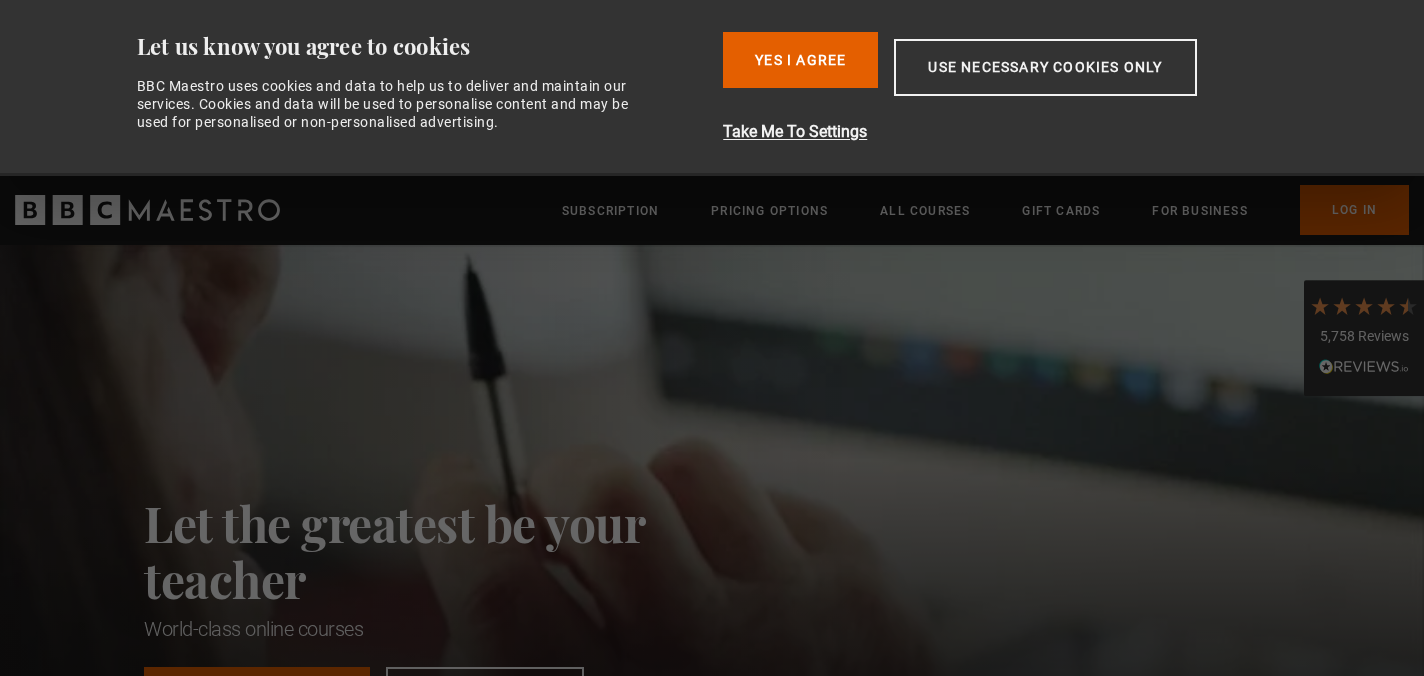 scroll, scrollTop: 0, scrollLeft: 0, axis: both 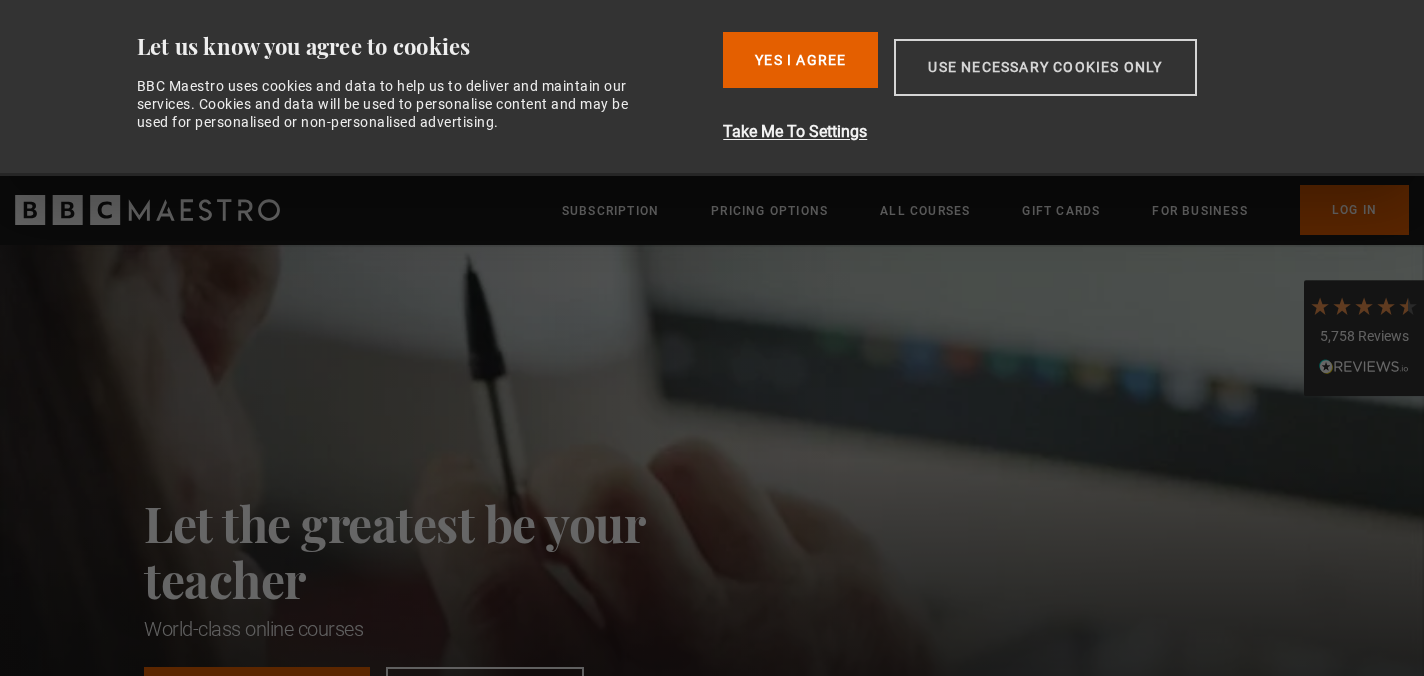 click on "Use necessary cookies only" at bounding box center [1045, 67] 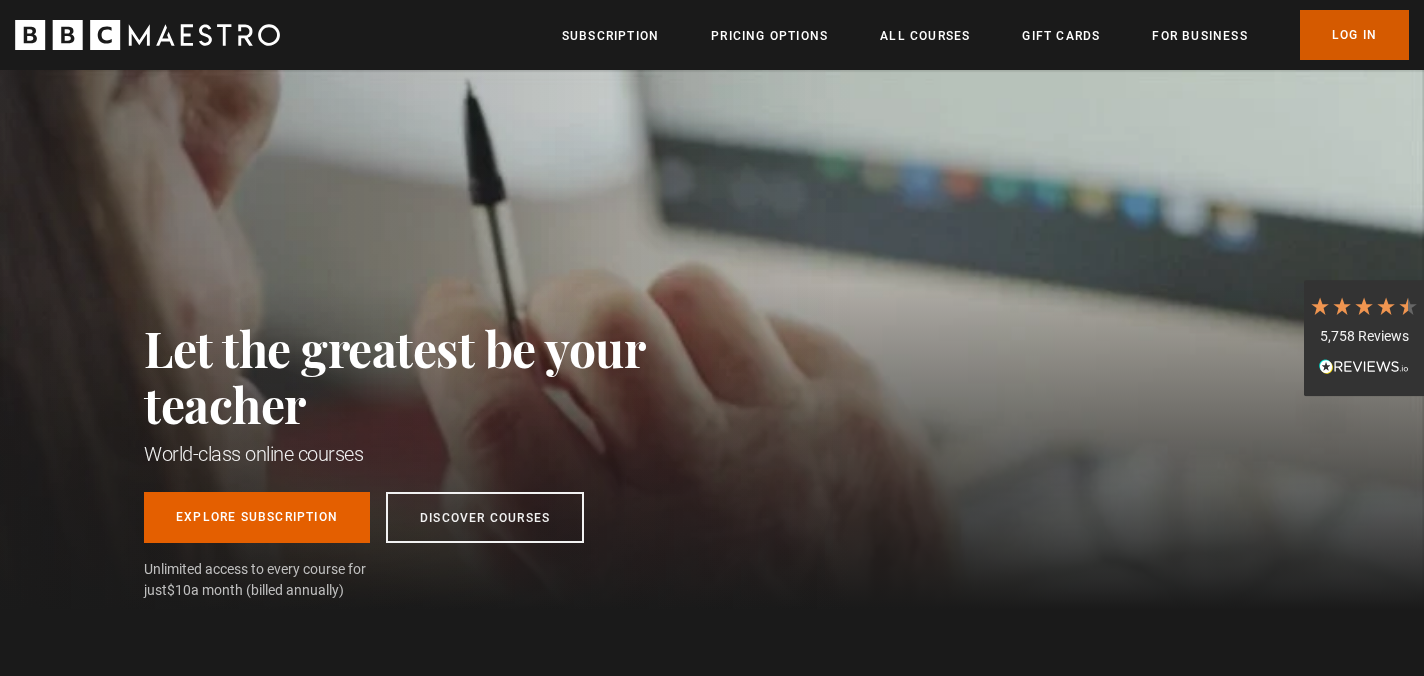 click on "Log In" at bounding box center [1354, 35] 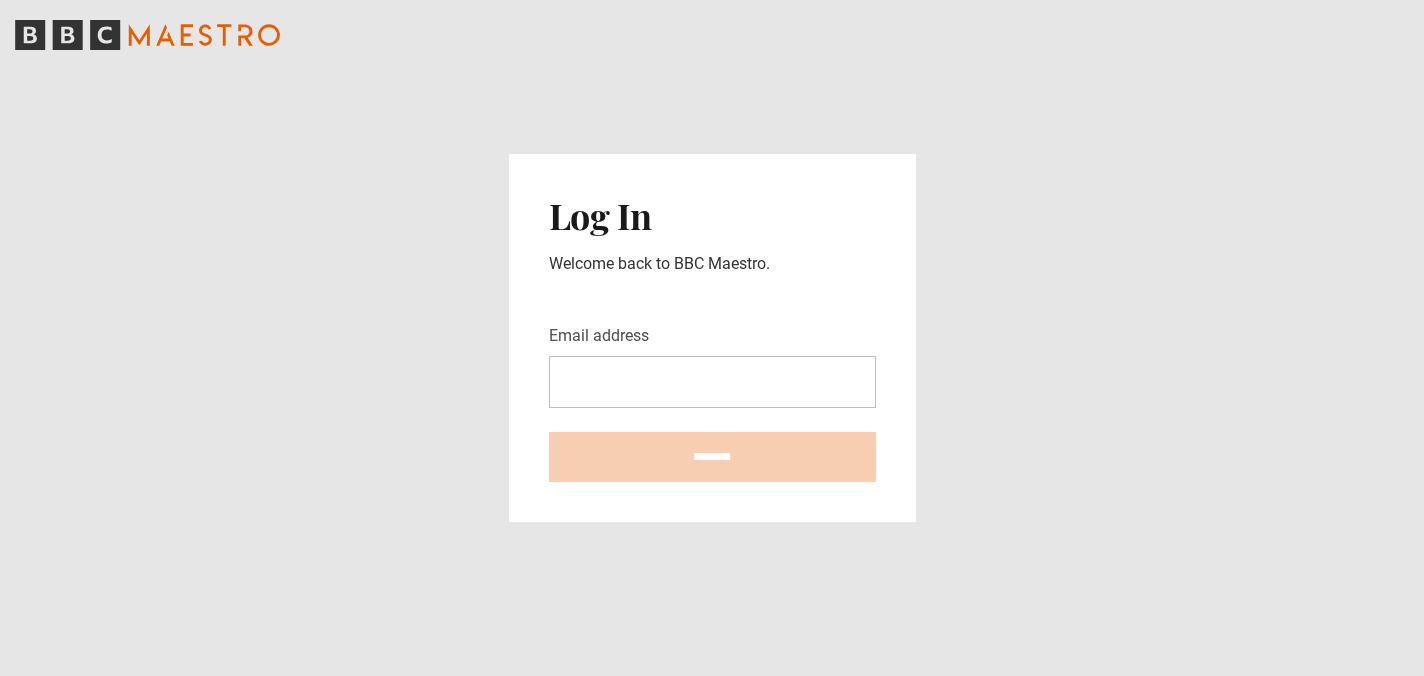 scroll, scrollTop: 0, scrollLeft: 0, axis: both 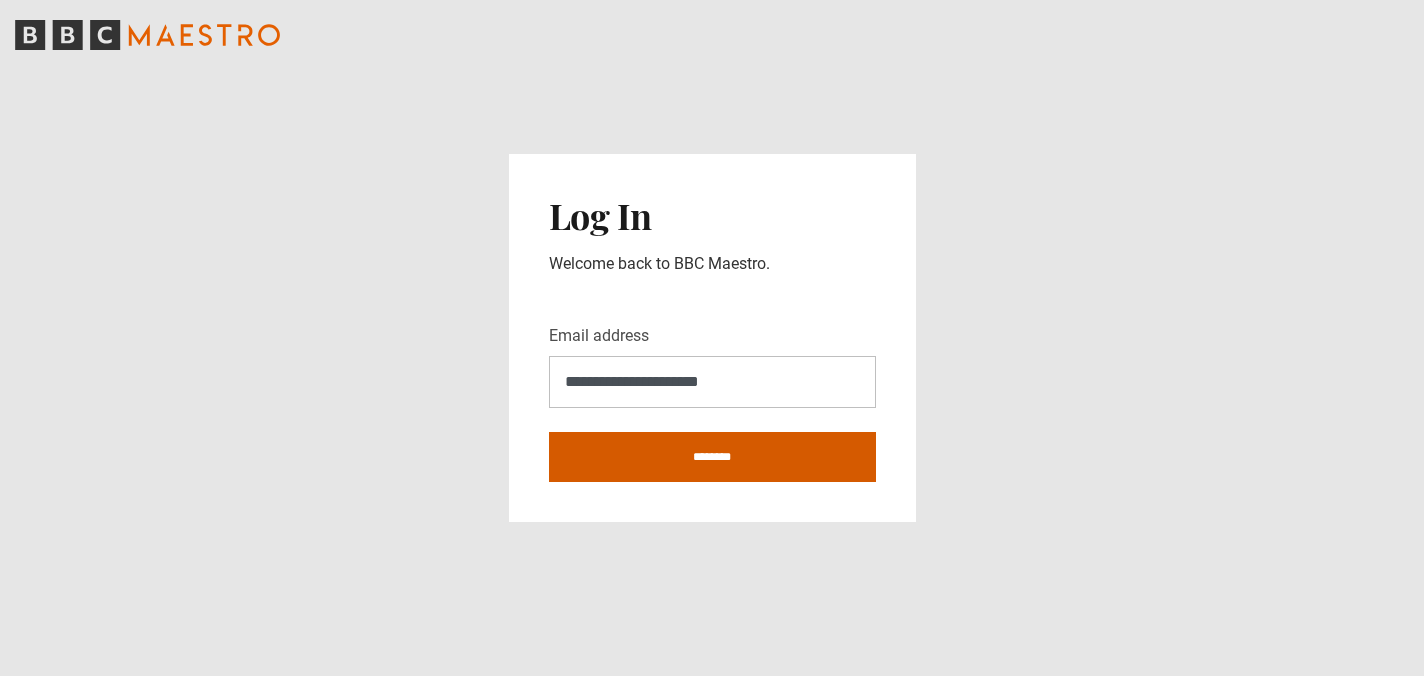 type on "**********" 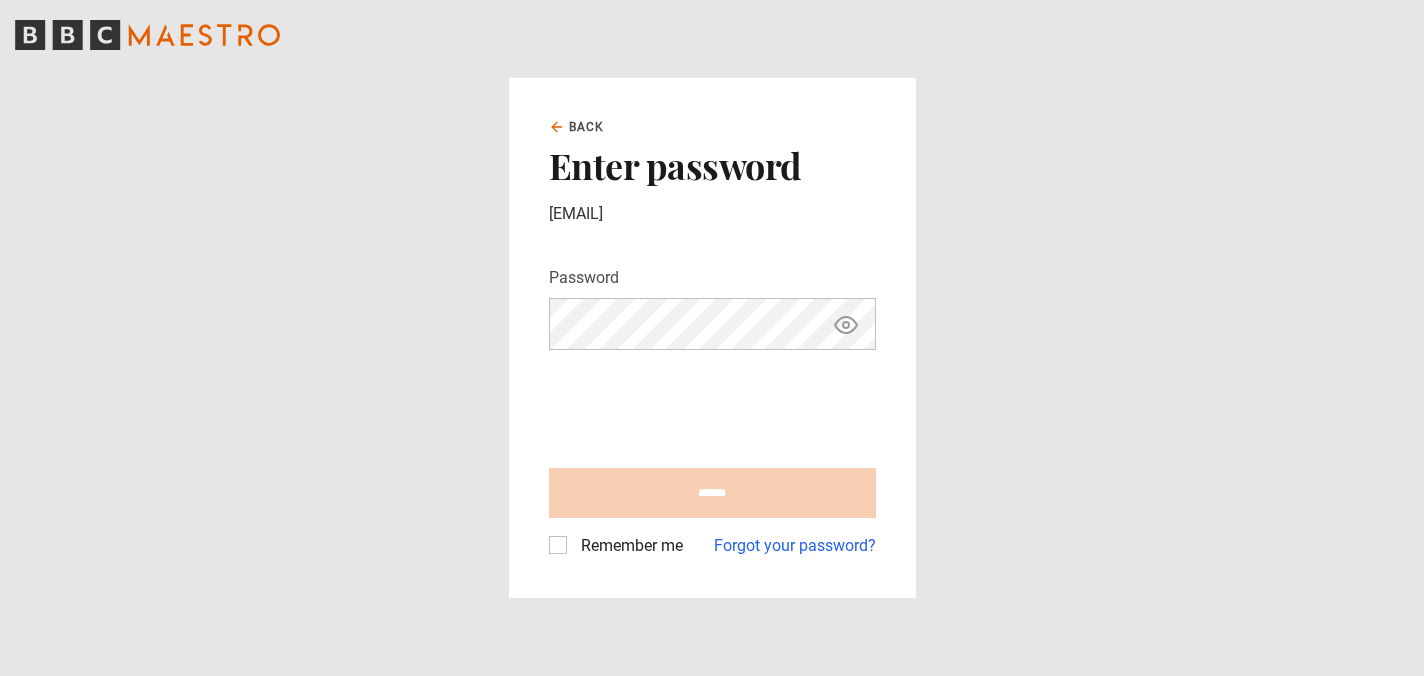 scroll, scrollTop: 0, scrollLeft: 0, axis: both 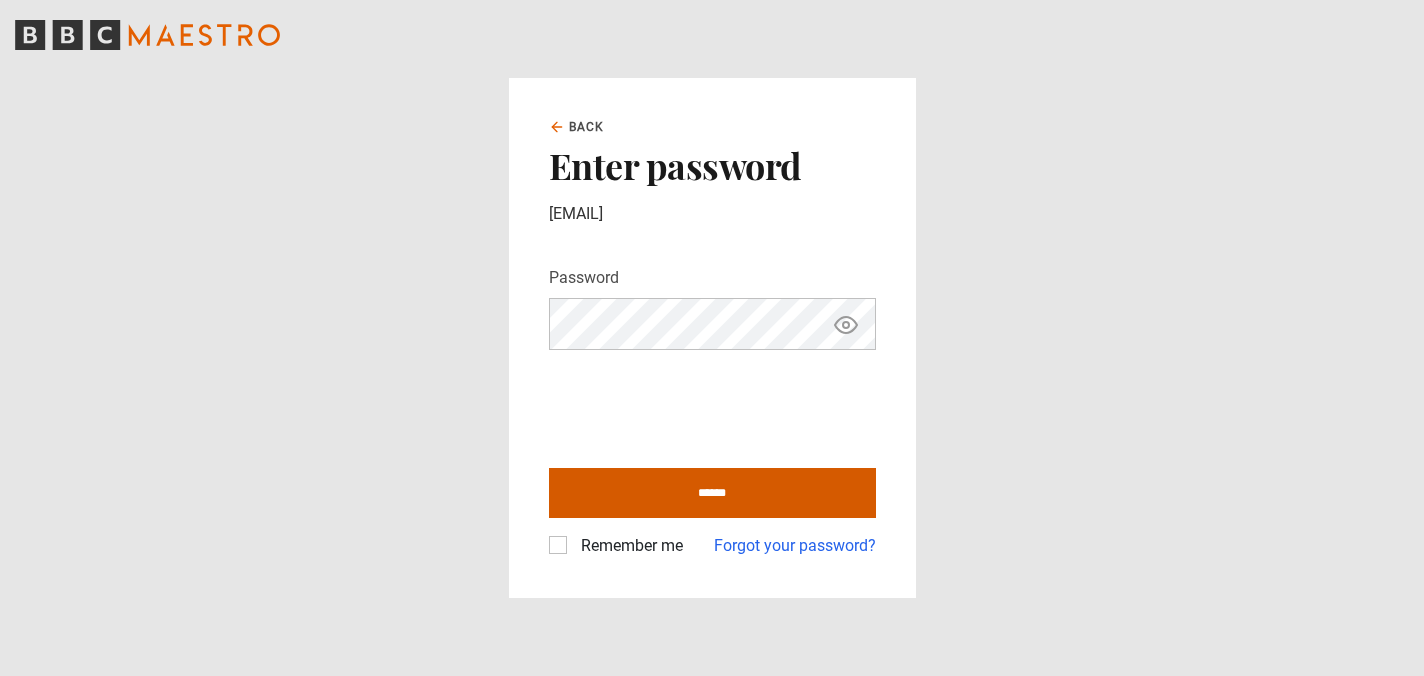 click on "******" at bounding box center (712, 493) 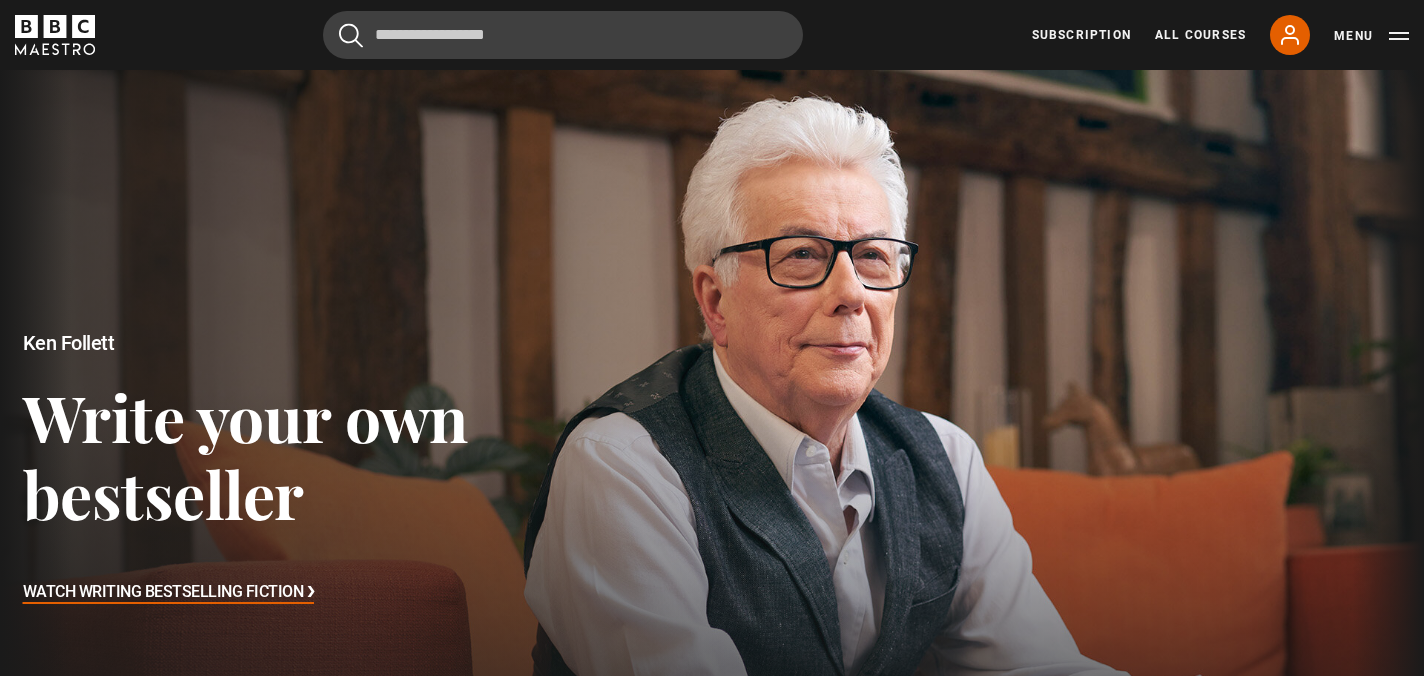 scroll, scrollTop: 0, scrollLeft: 0, axis: both 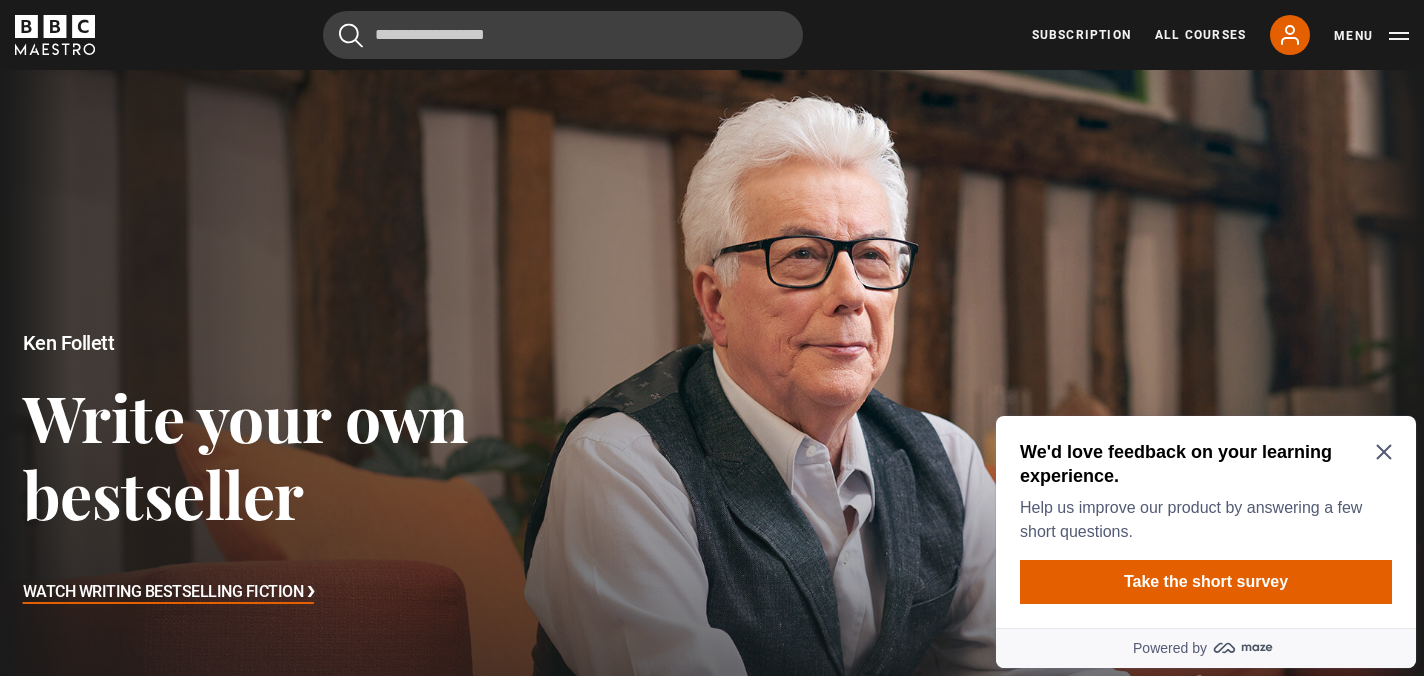 click 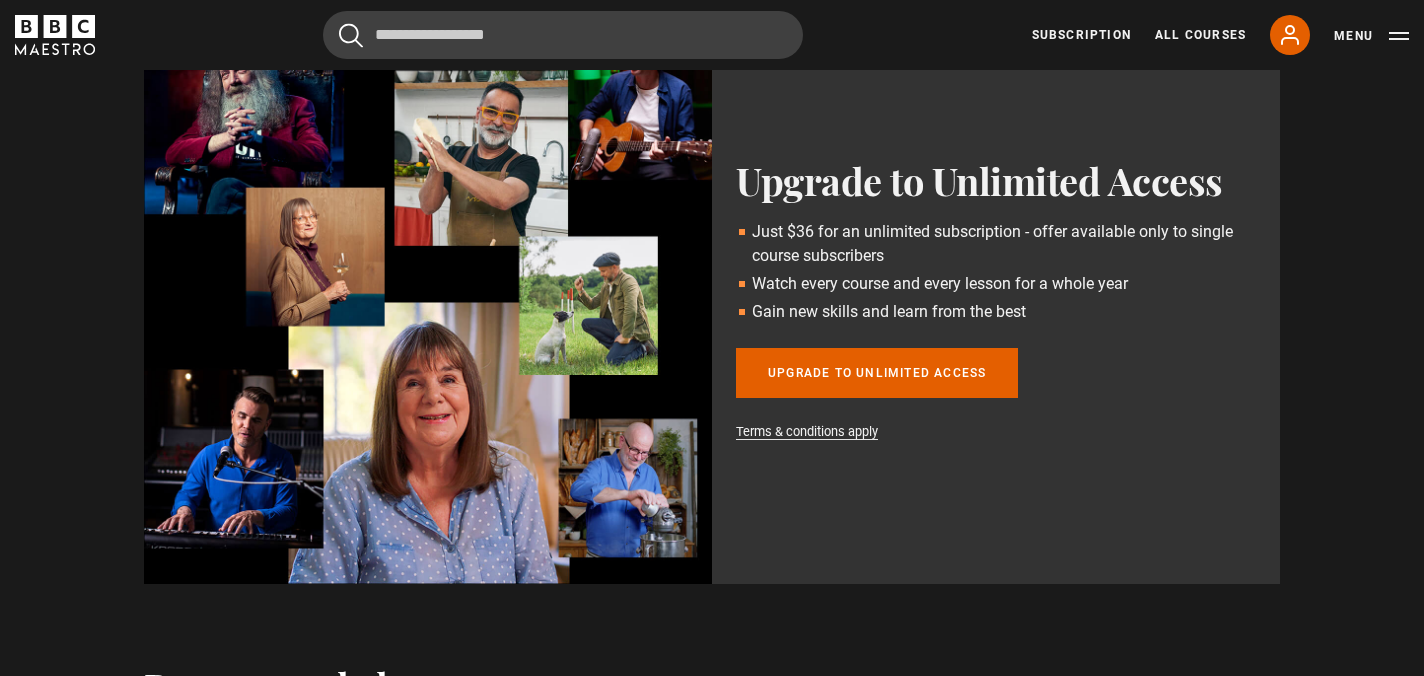 scroll, scrollTop: 2161, scrollLeft: 0, axis: vertical 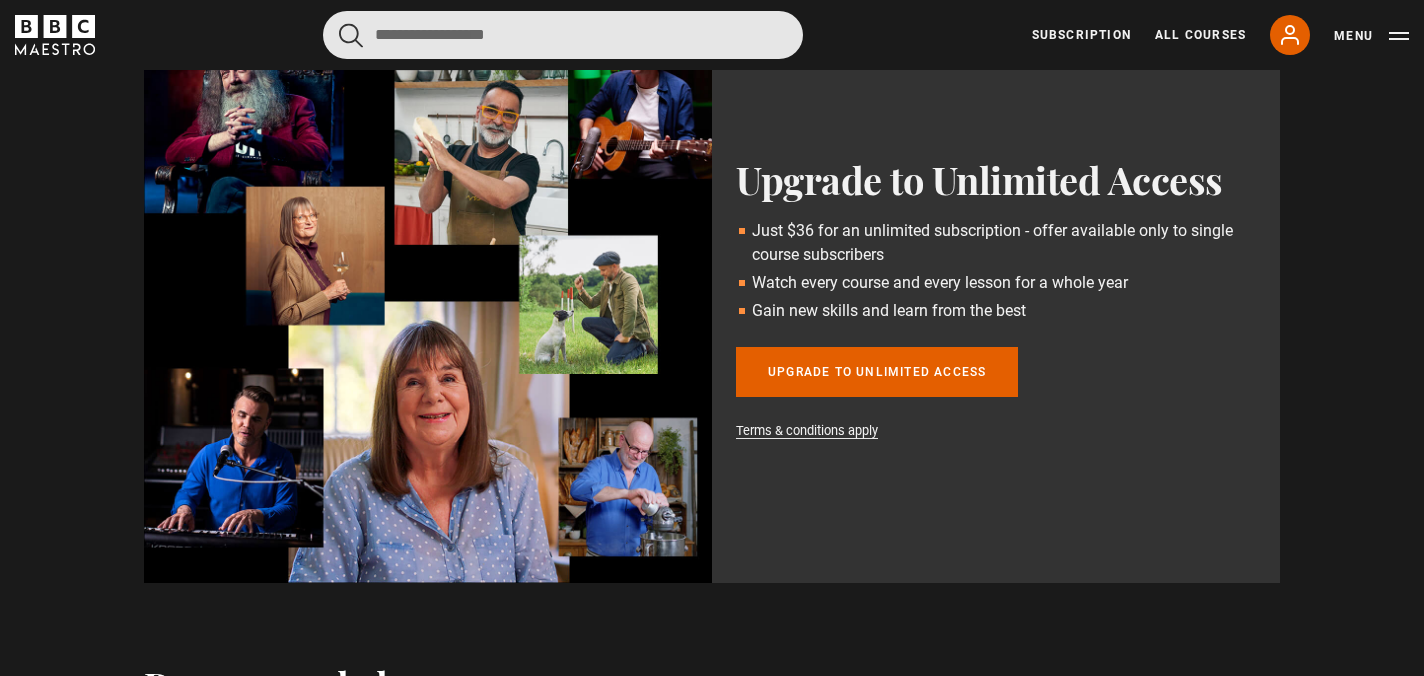 click at bounding box center [563, 35] 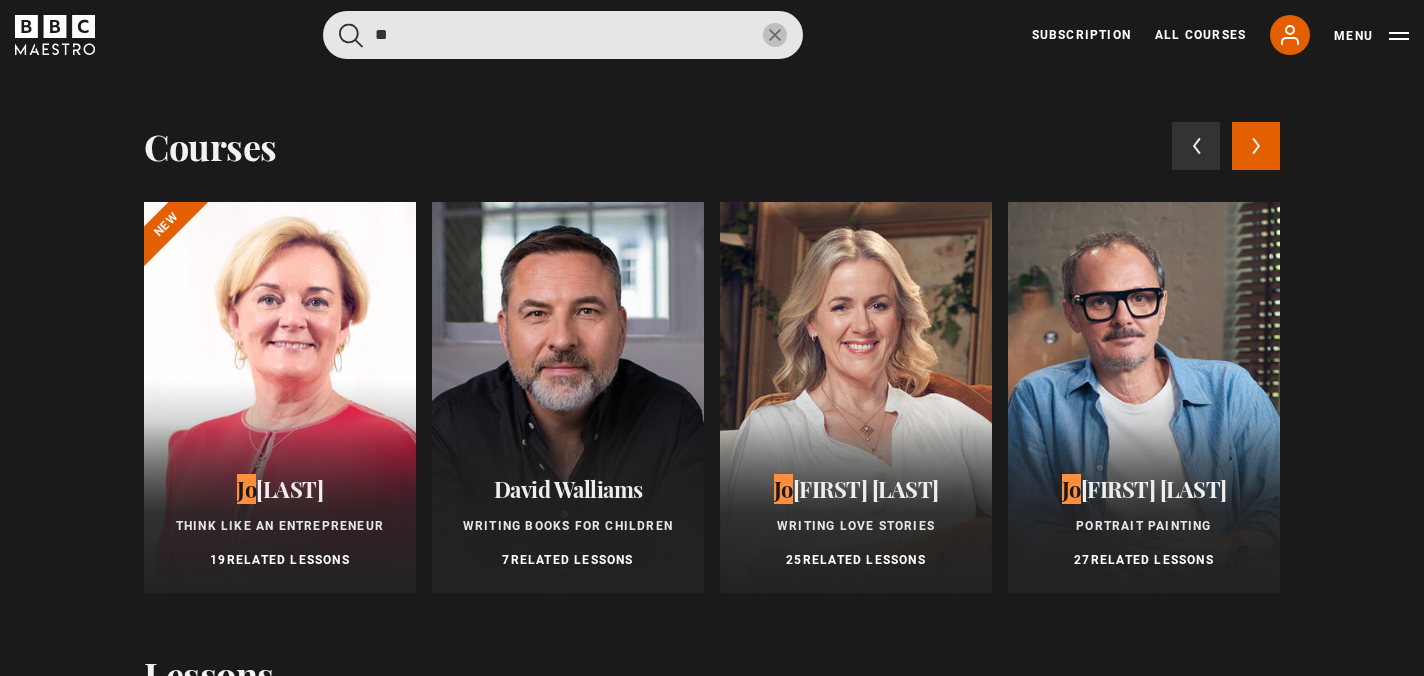 type on "**" 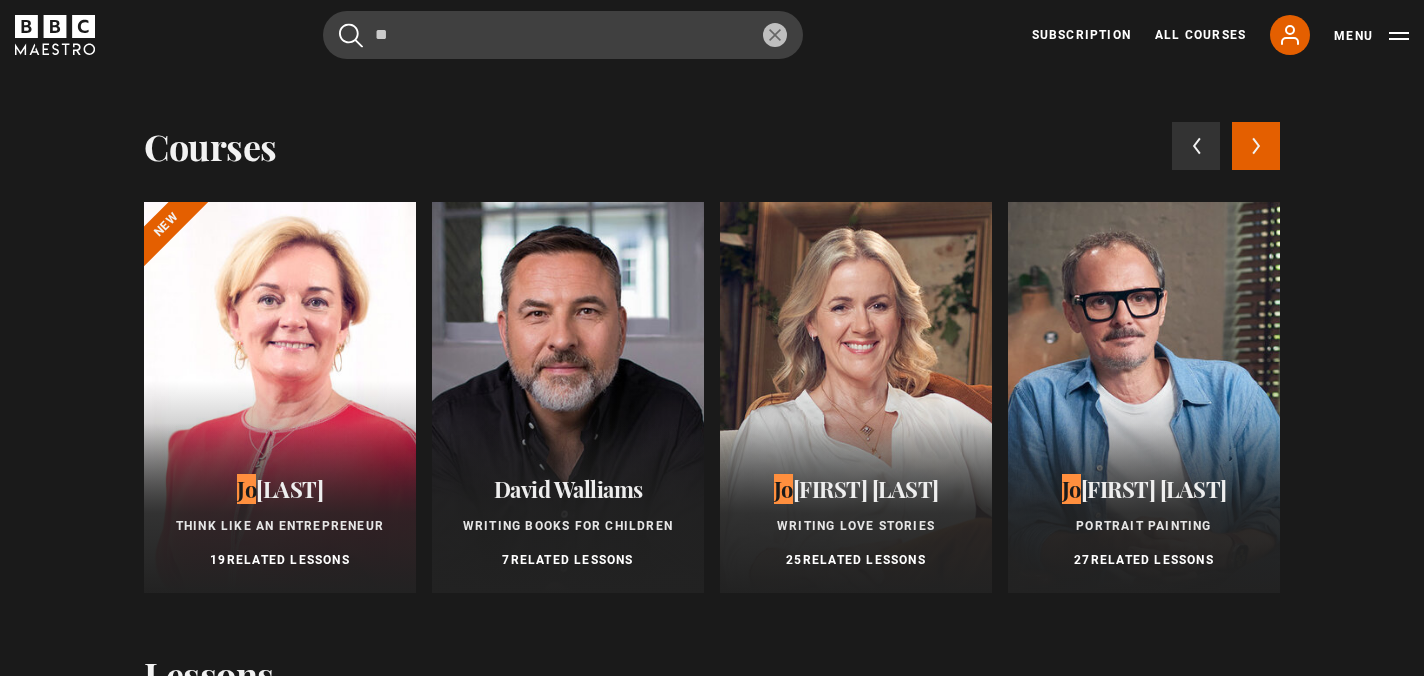 click at bounding box center [856, 397] 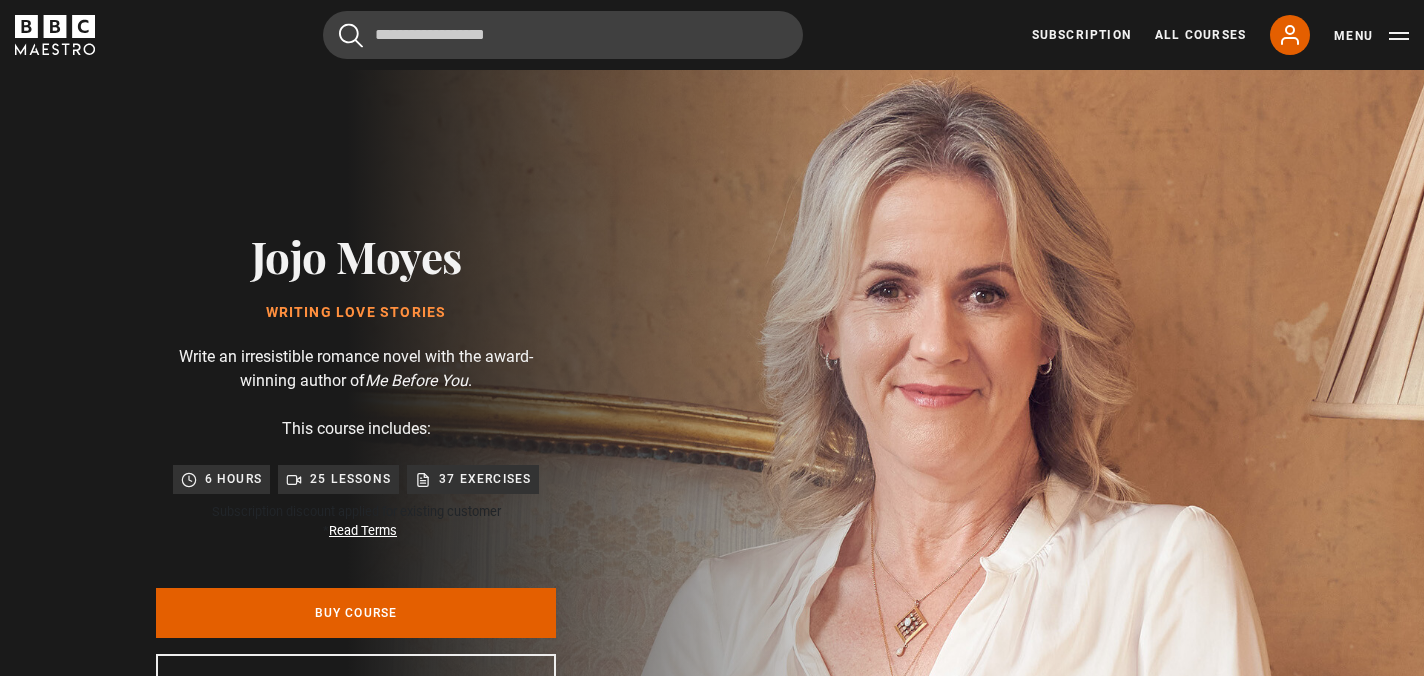 scroll, scrollTop: 0, scrollLeft: 0, axis: both 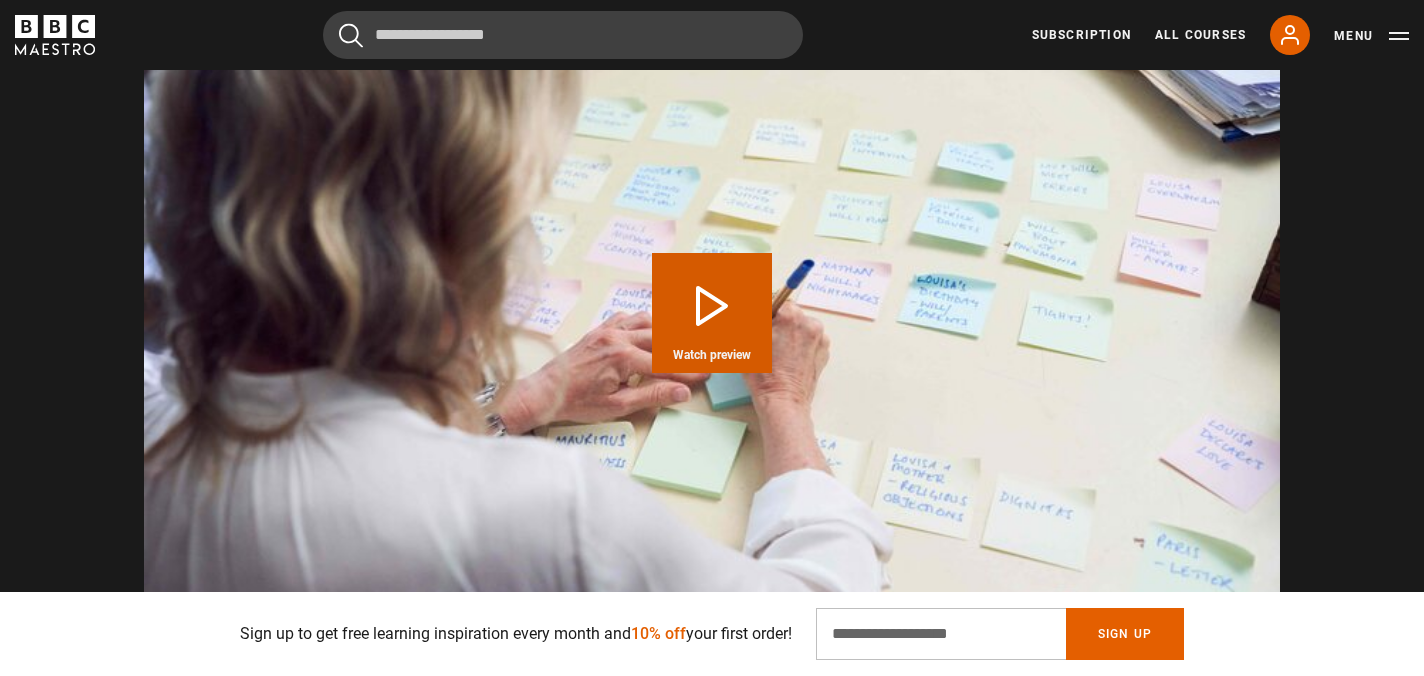 click on "Play Course overview for Writing Love Stories with Jojo Moyes Watch preview" at bounding box center (712, 313) 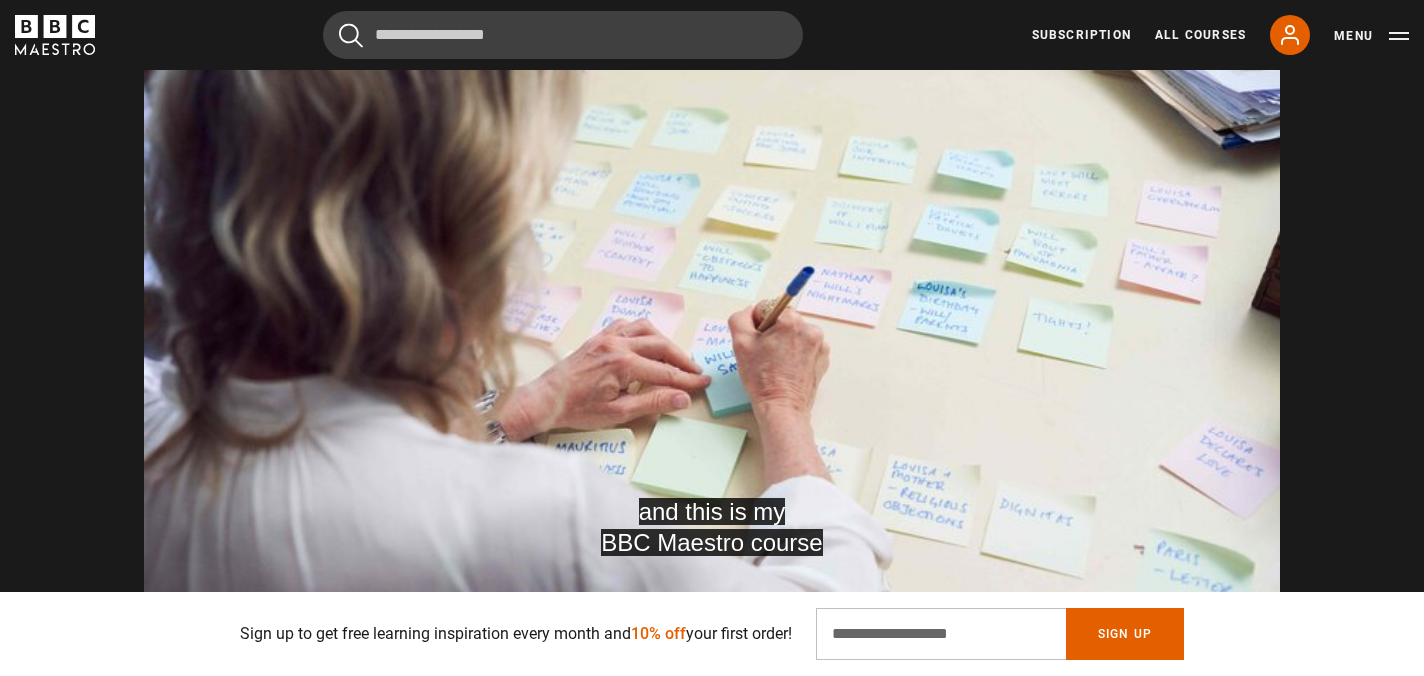 scroll, scrollTop: 0, scrollLeft: 4192, axis: horizontal 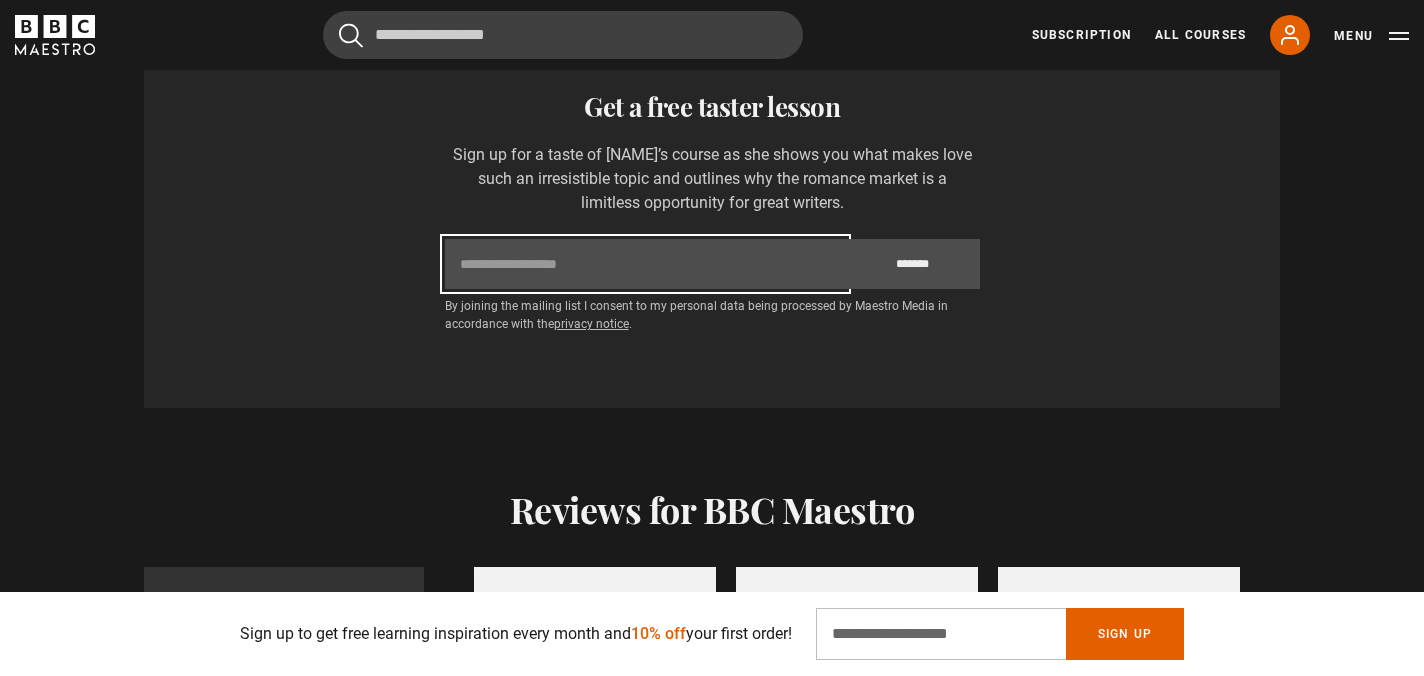 click on "Email" at bounding box center [645, 264] 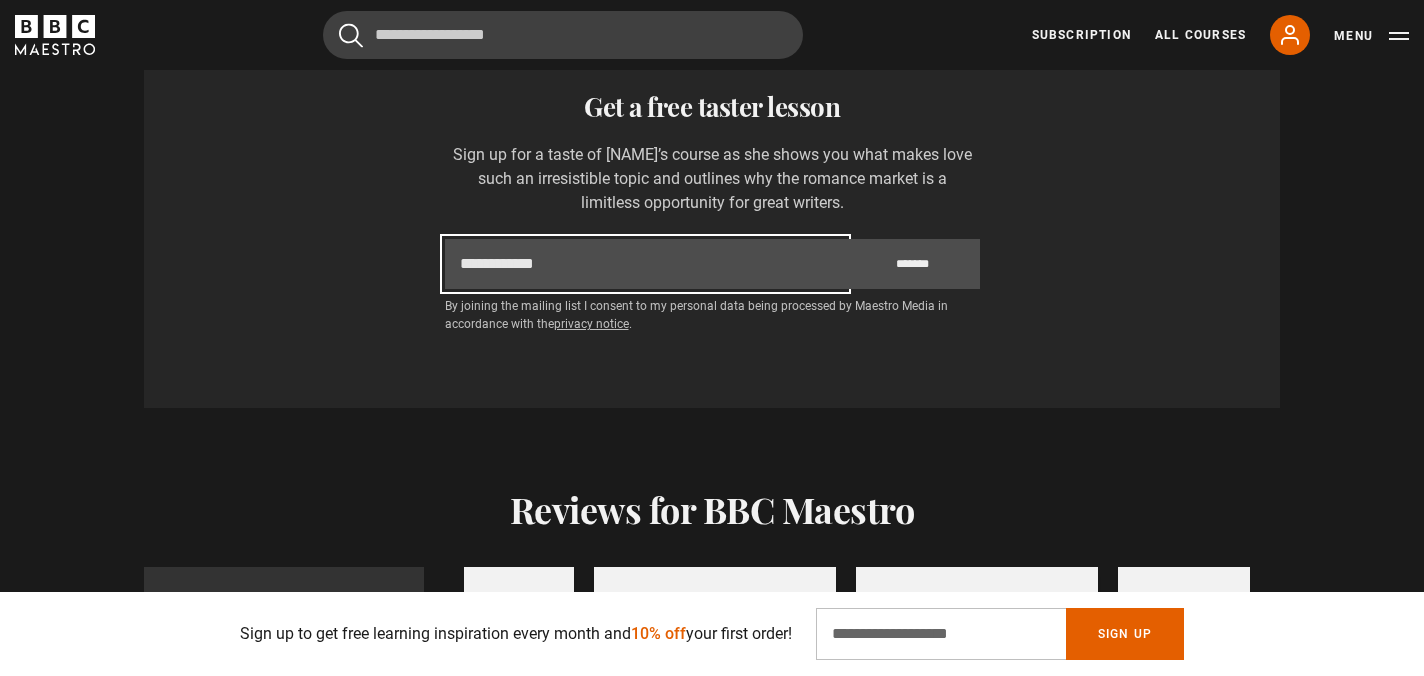 scroll, scrollTop: 0, scrollLeft: 524, axis: horizontal 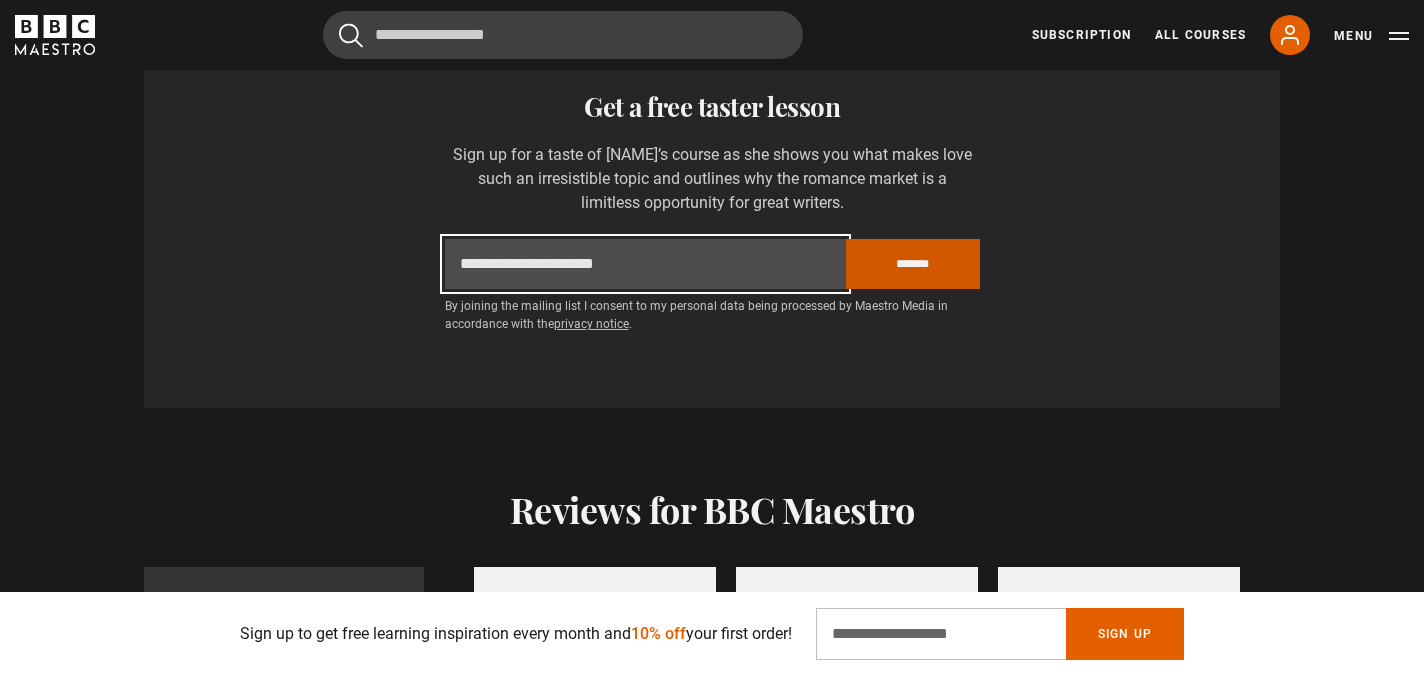 type on "**********" 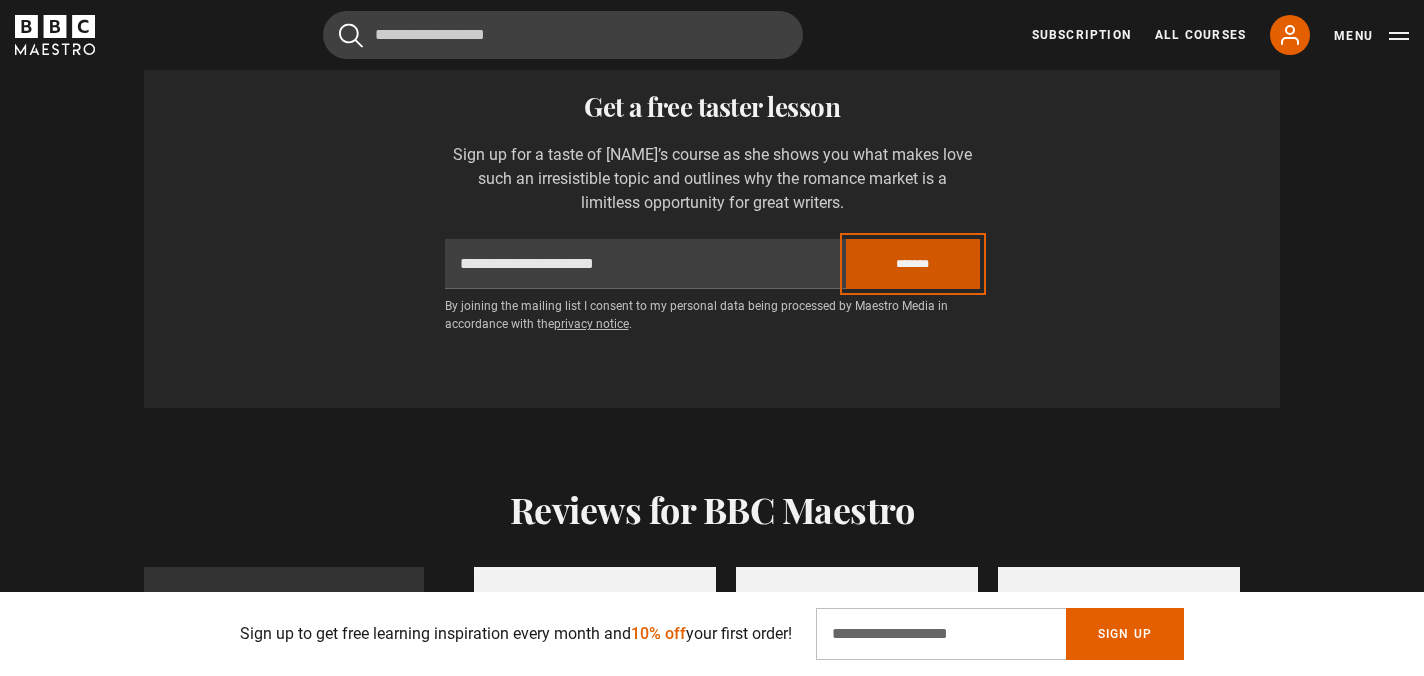 click on "*******" at bounding box center (913, 264) 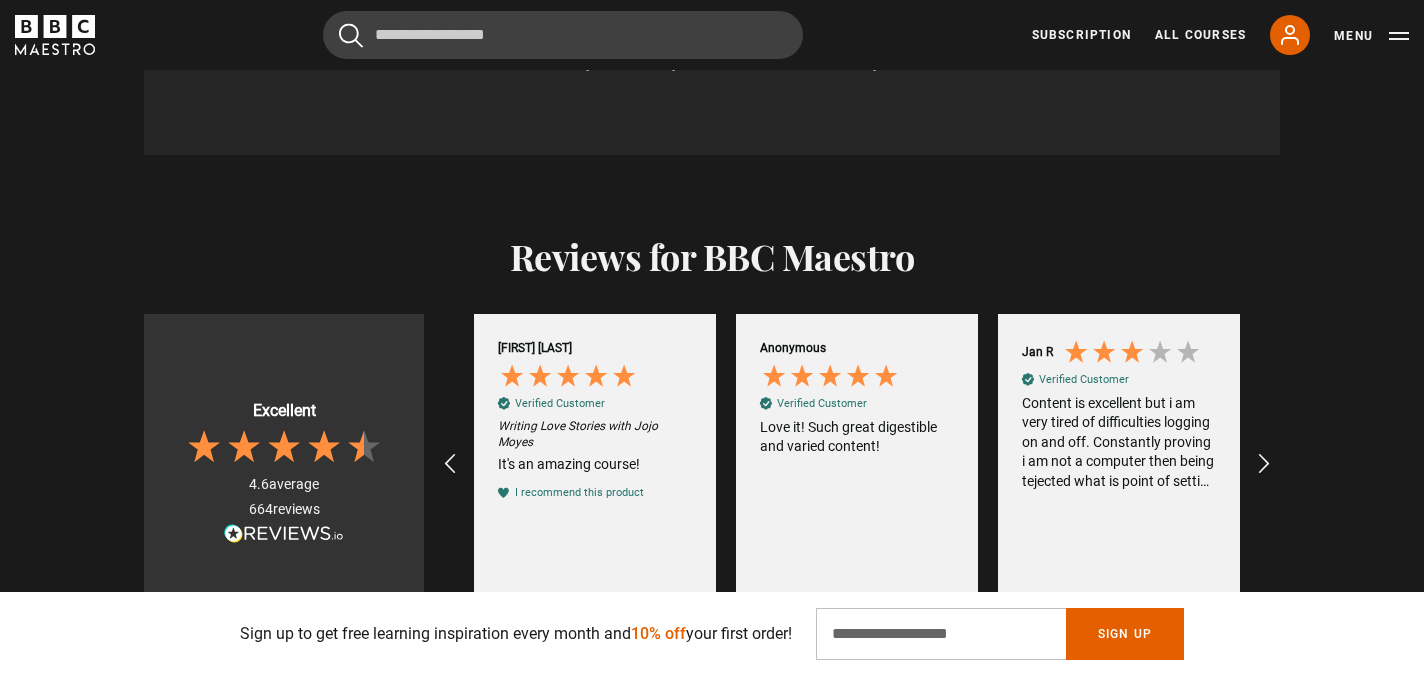 scroll, scrollTop: 3541, scrollLeft: 0, axis: vertical 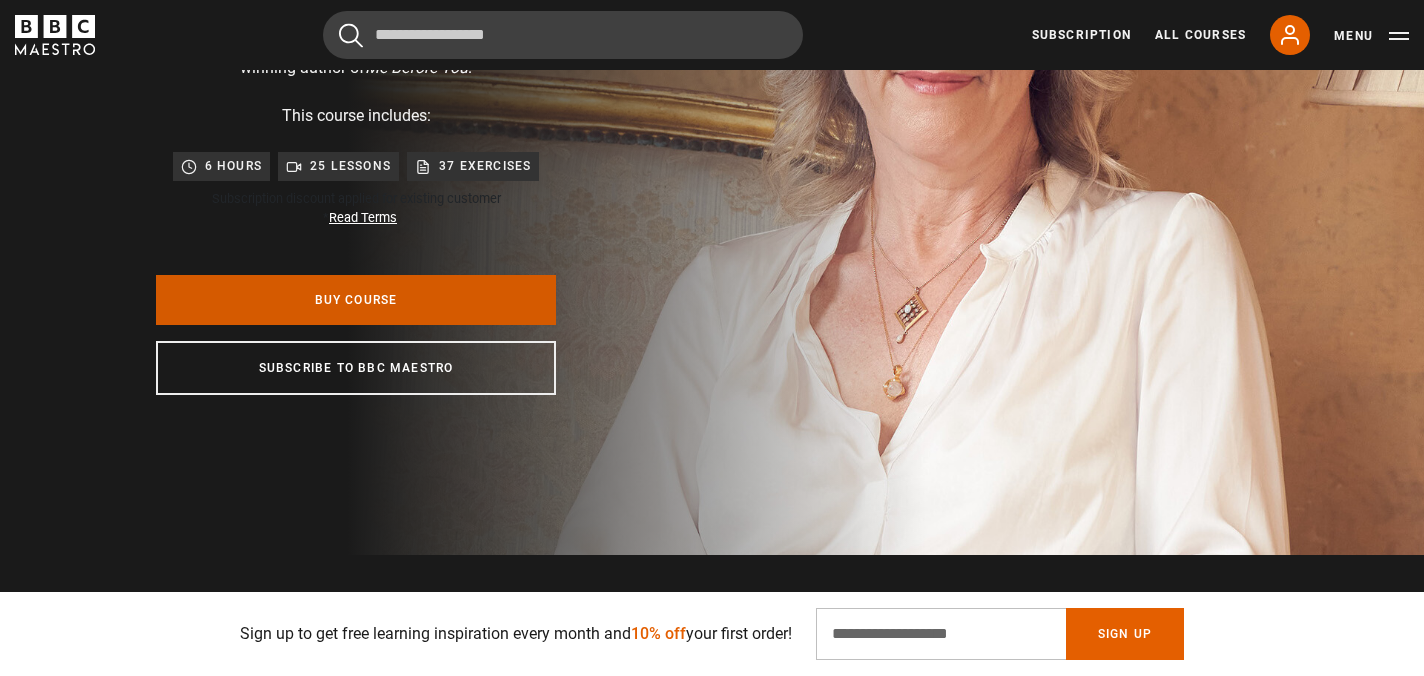 click on "Buy Course" at bounding box center [356, 300] 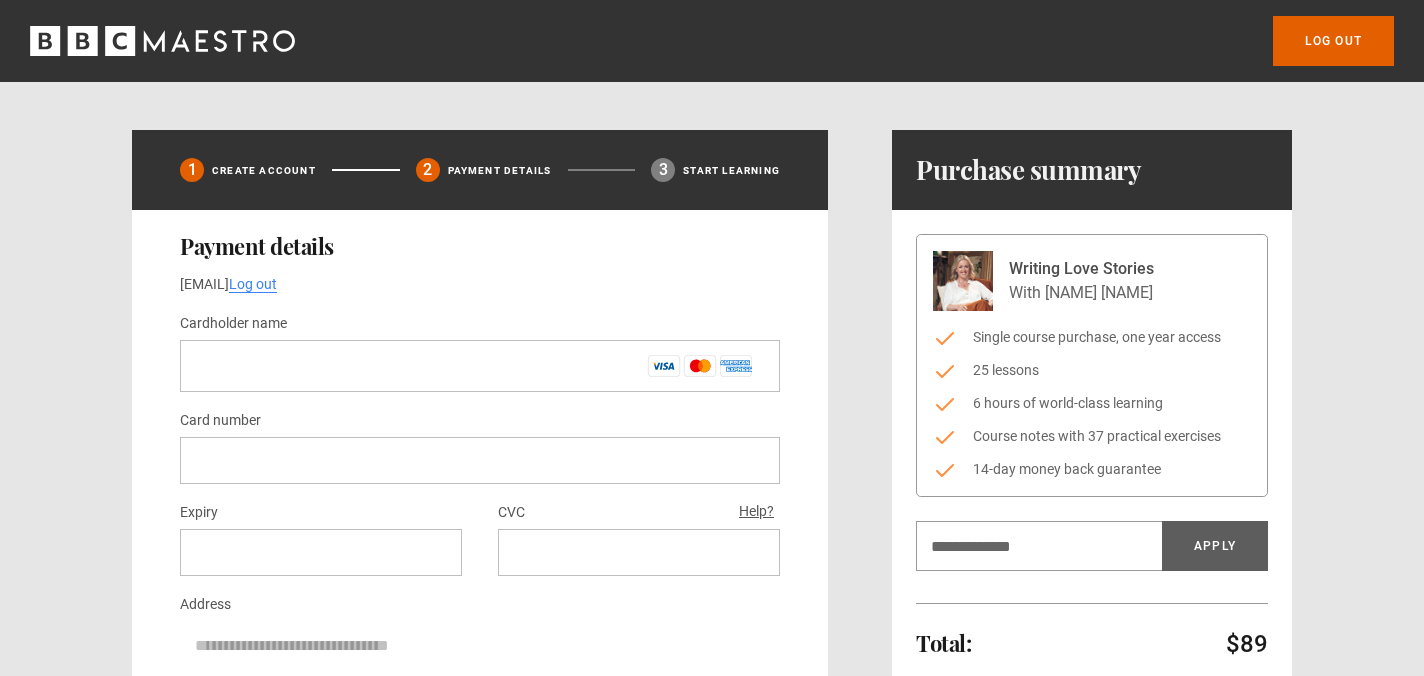 scroll, scrollTop: 0, scrollLeft: 0, axis: both 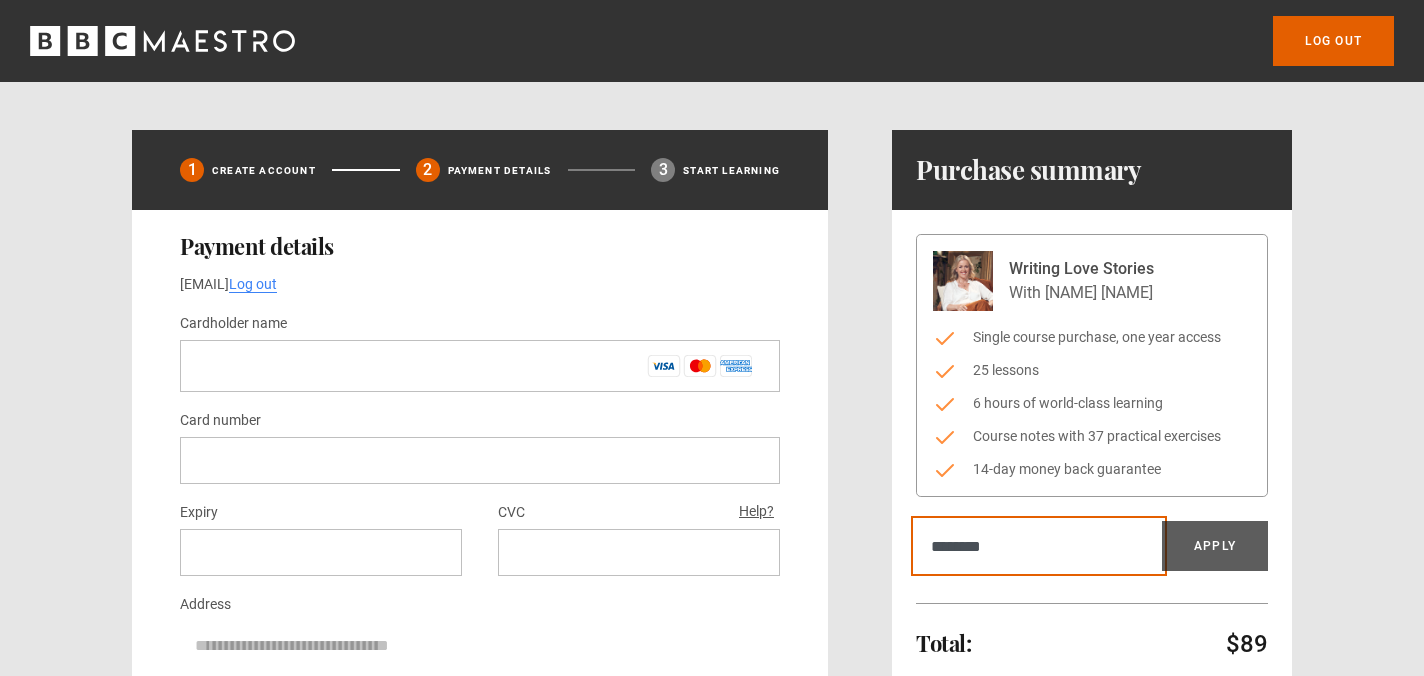 type on "*********" 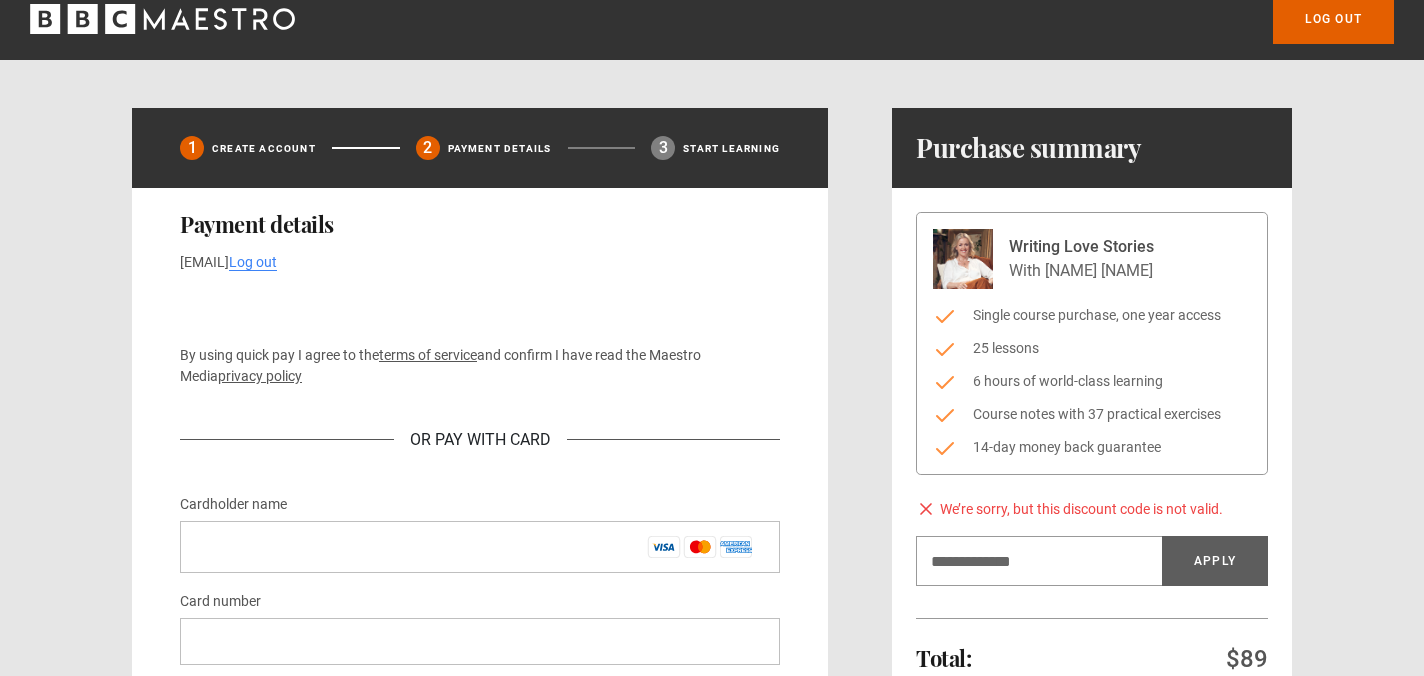 scroll, scrollTop: 24, scrollLeft: 0, axis: vertical 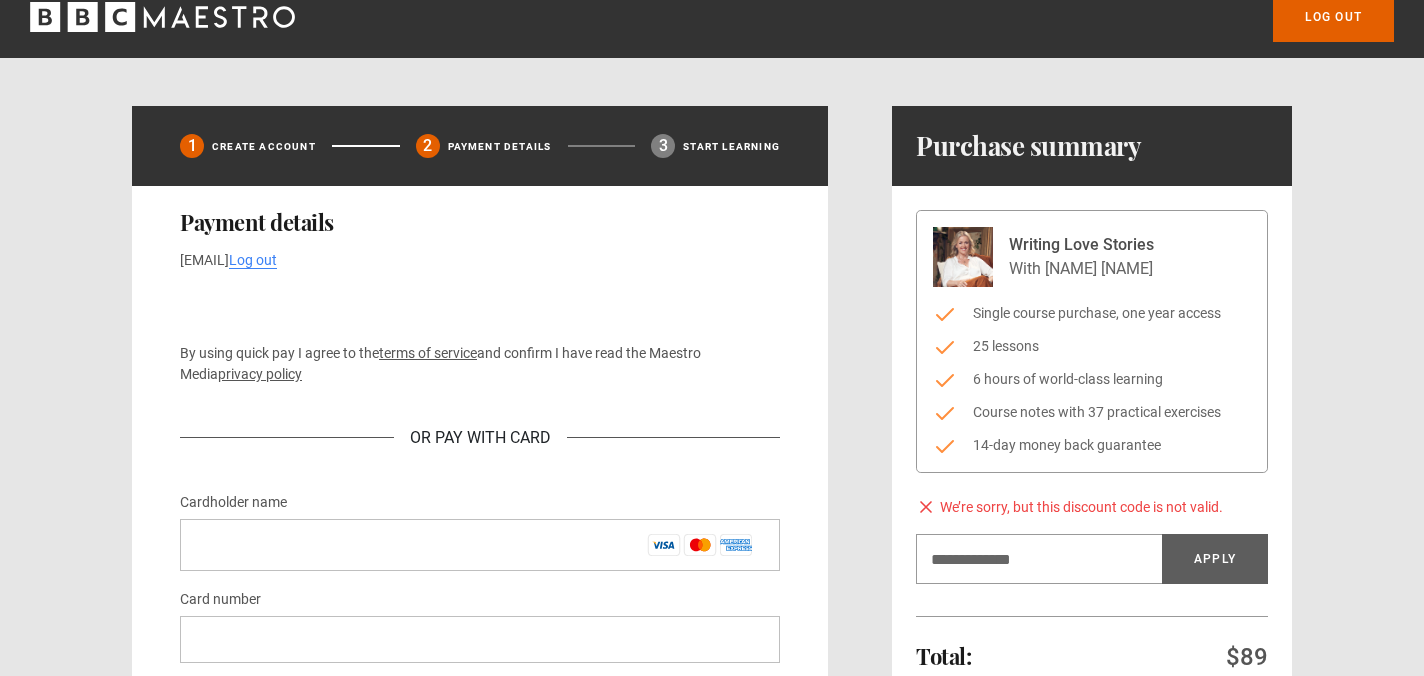 click at bounding box center (712, 1703) 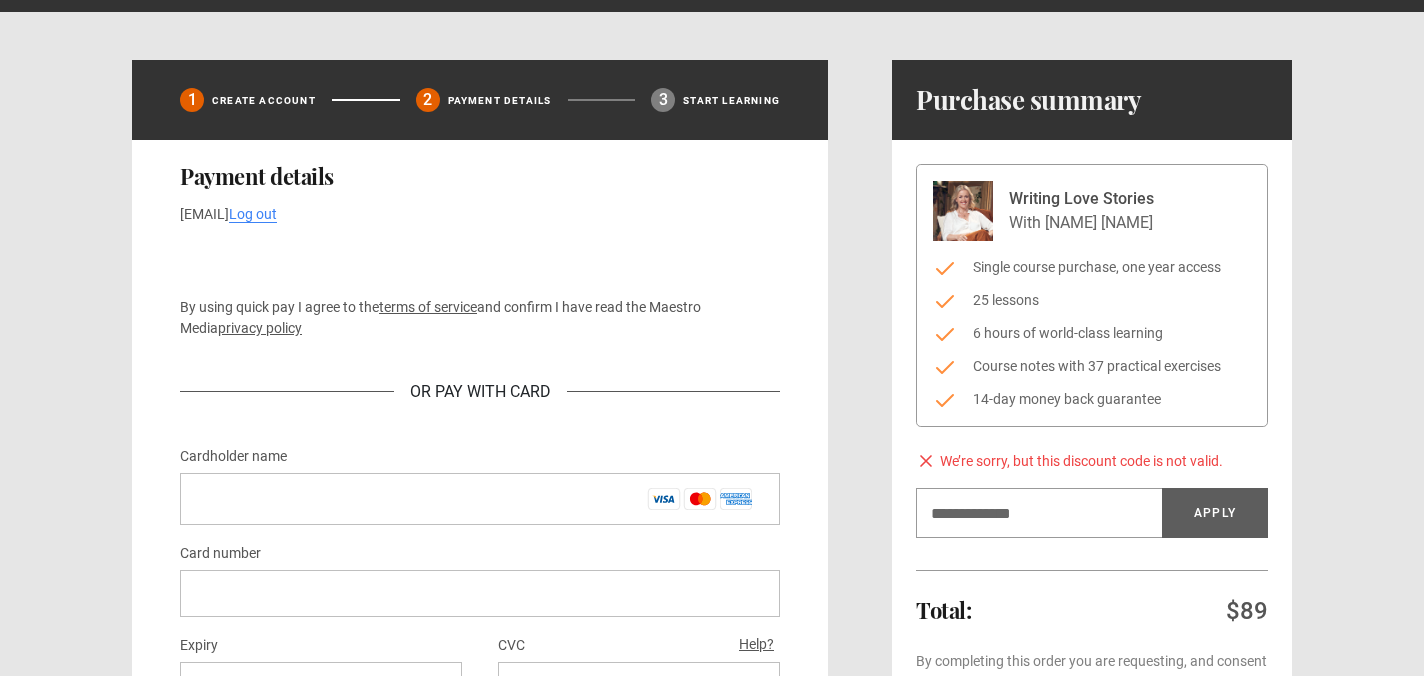 scroll, scrollTop: 0, scrollLeft: 0, axis: both 